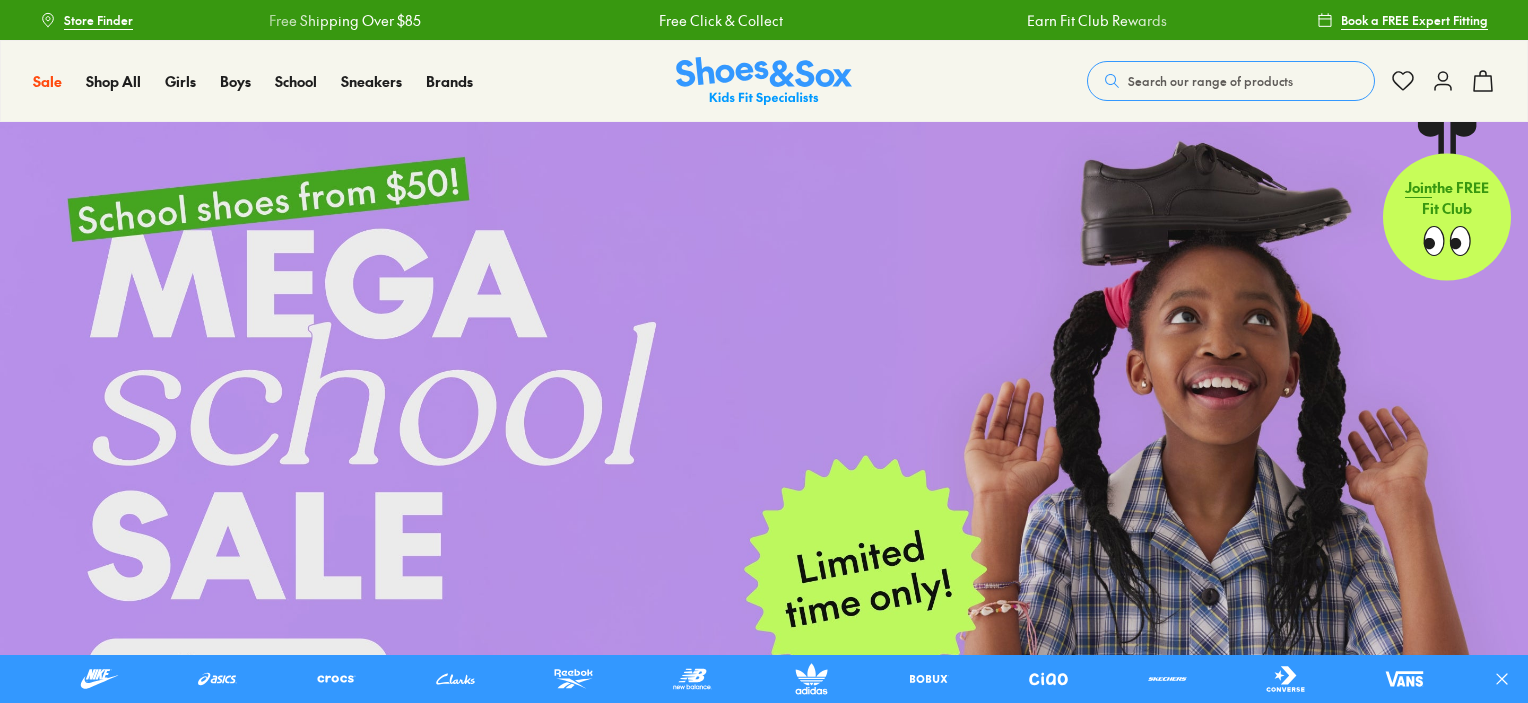 scroll, scrollTop: 0, scrollLeft: 0, axis: both 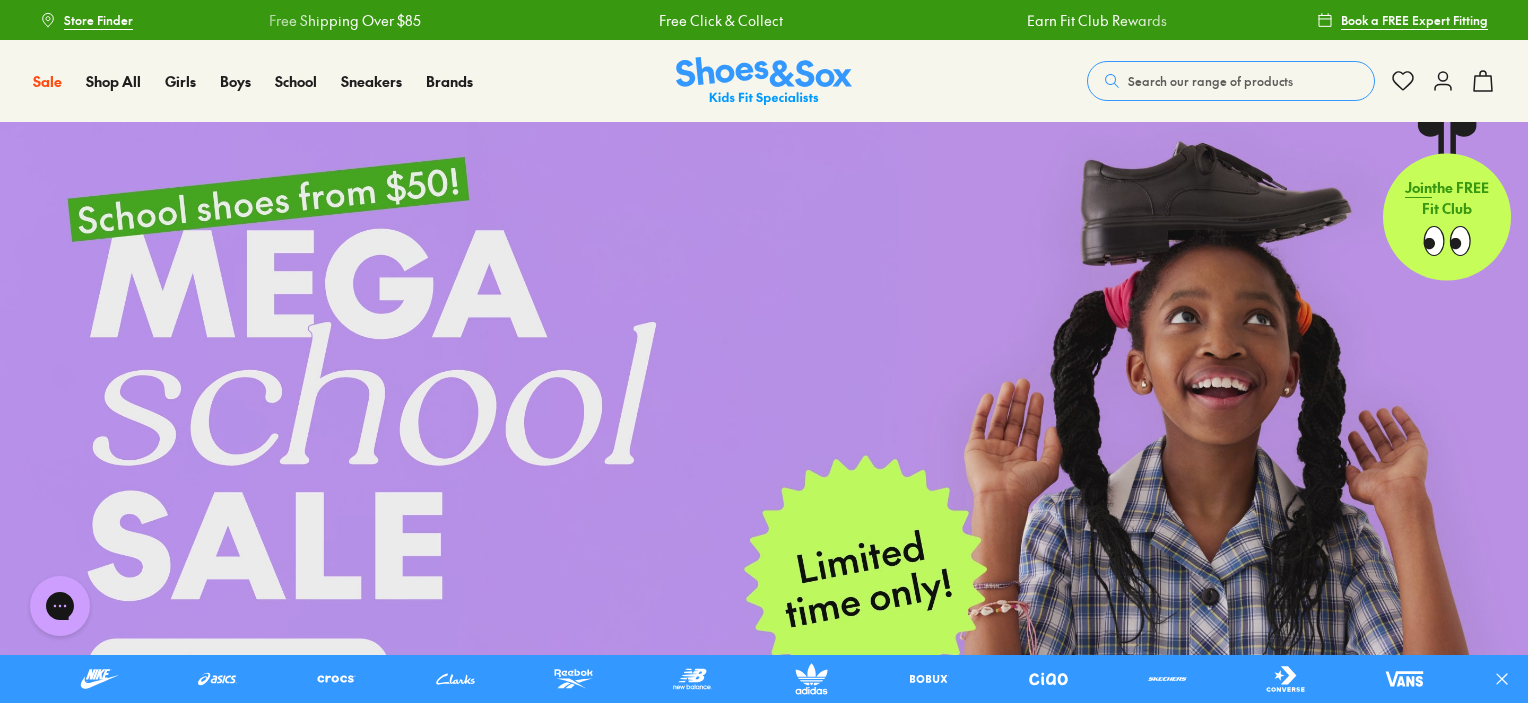 click on "Search our range of products" at bounding box center (1210, 81) 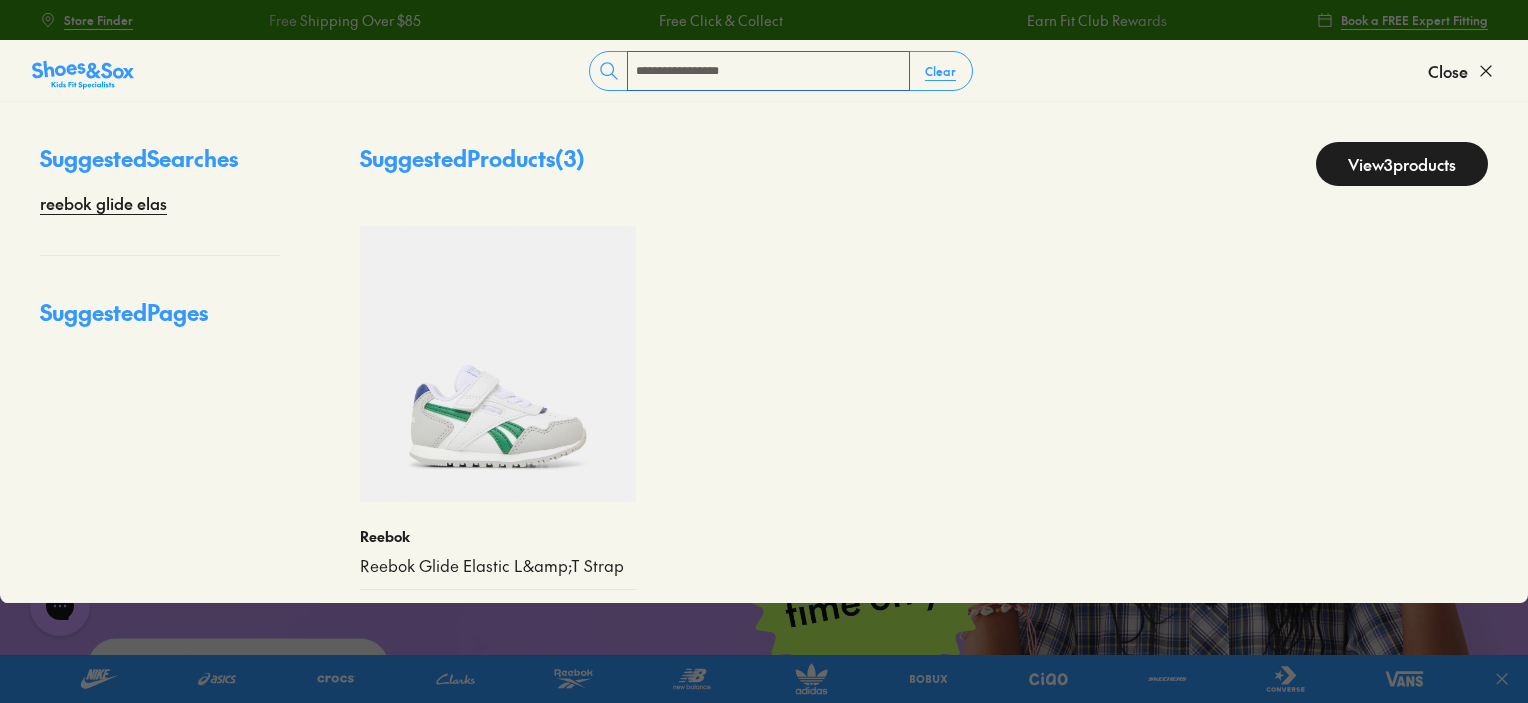type on "**********" 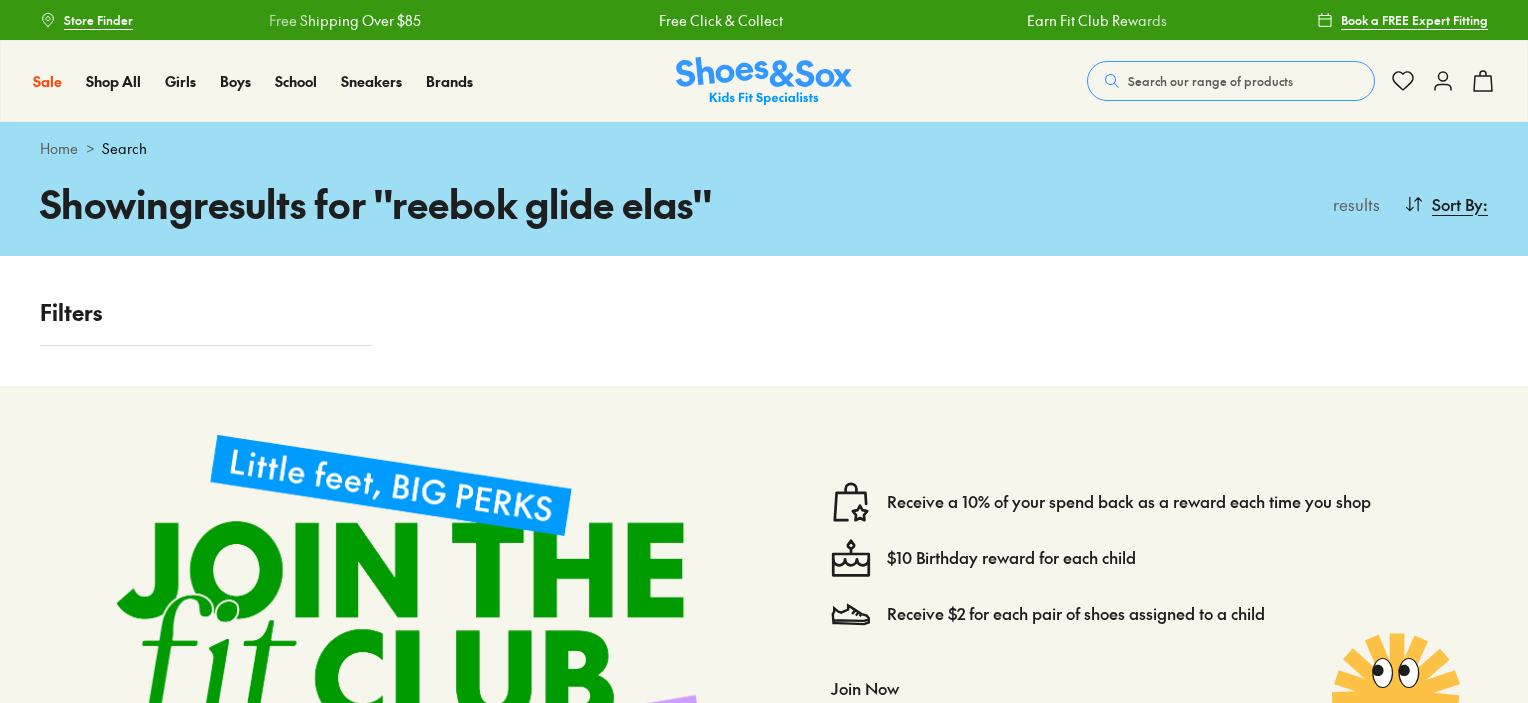 scroll, scrollTop: 0, scrollLeft: 0, axis: both 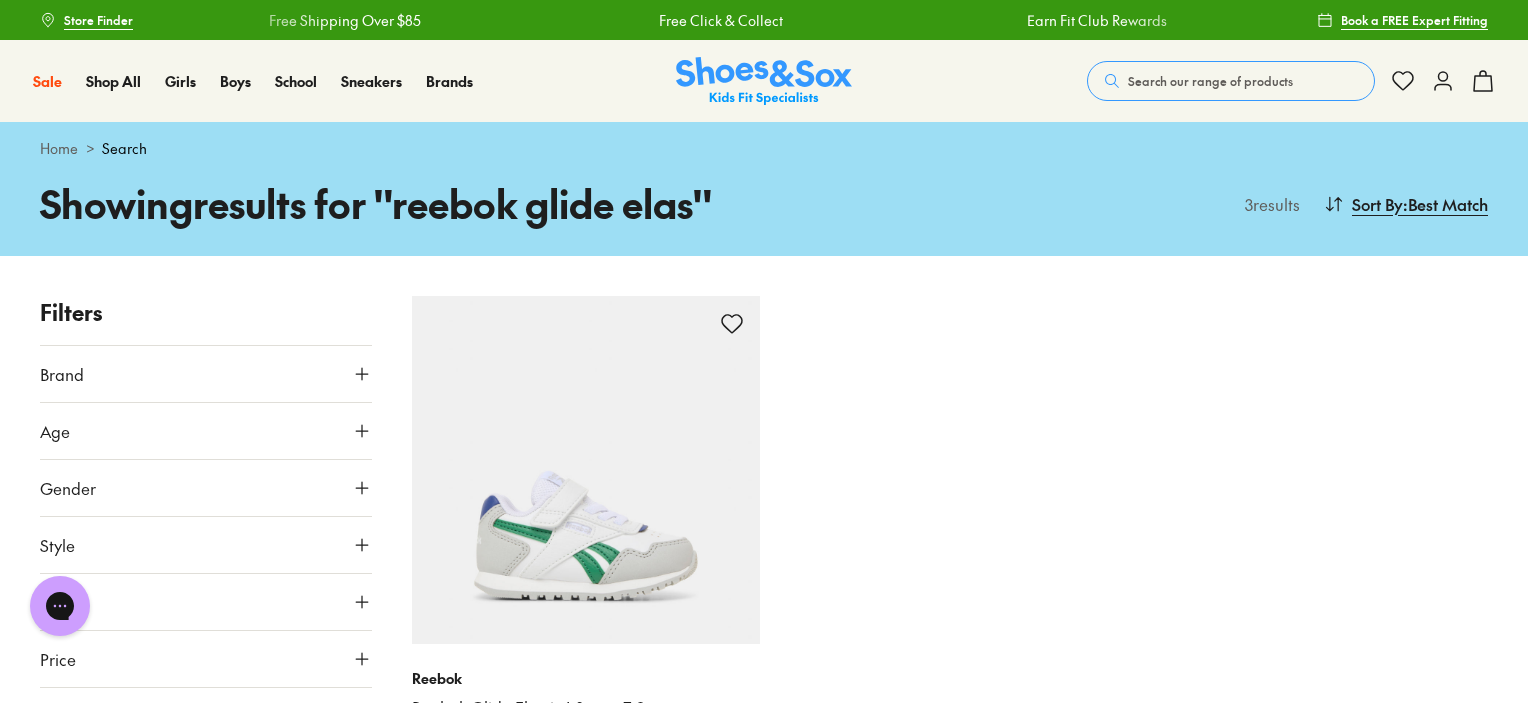 click on "Search our range of products" at bounding box center [1210, 81] 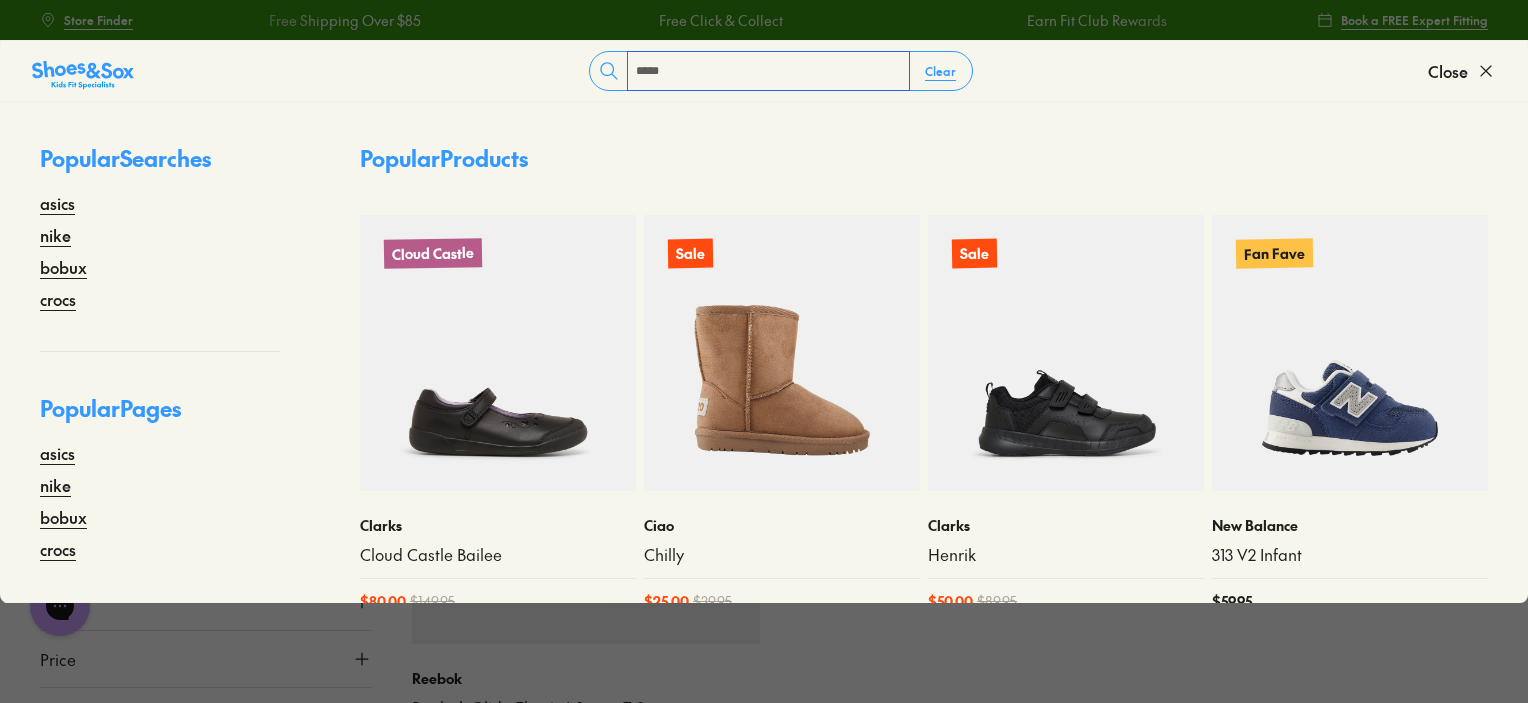 type on "******" 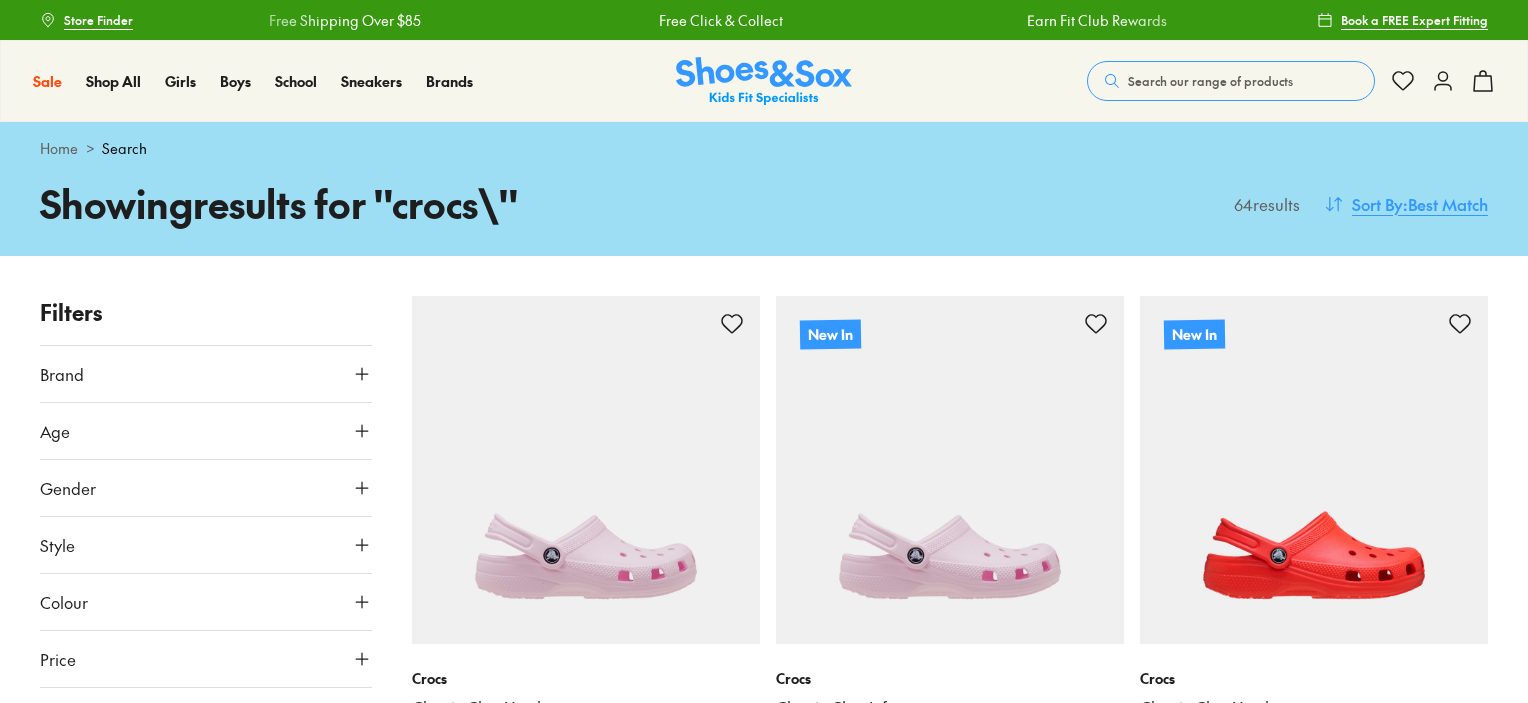 scroll, scrollTop: 0, scrollLeft: 0, axis: both 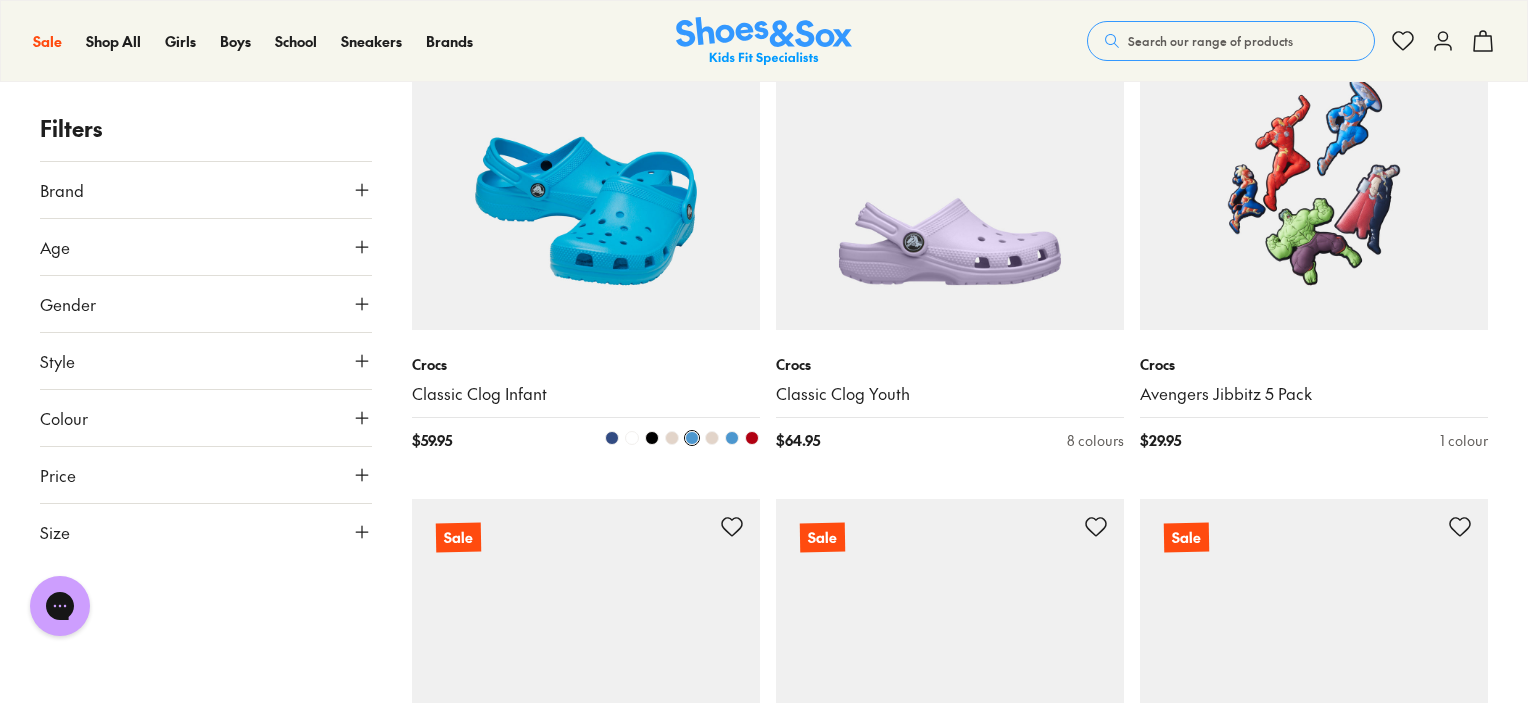 click at bounding box center (586, 156) 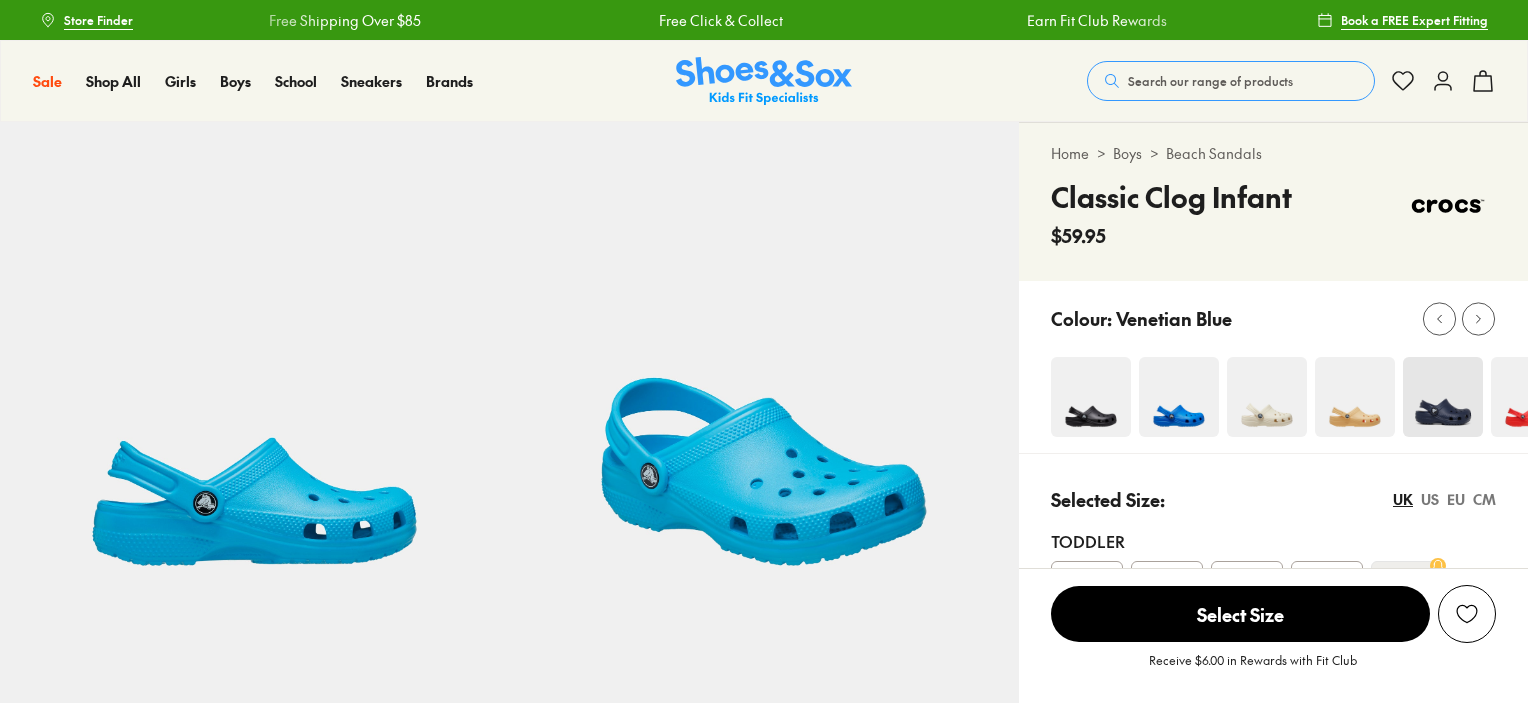 scroll, scrollTop: 0, scrollLeft: 0, axis: both 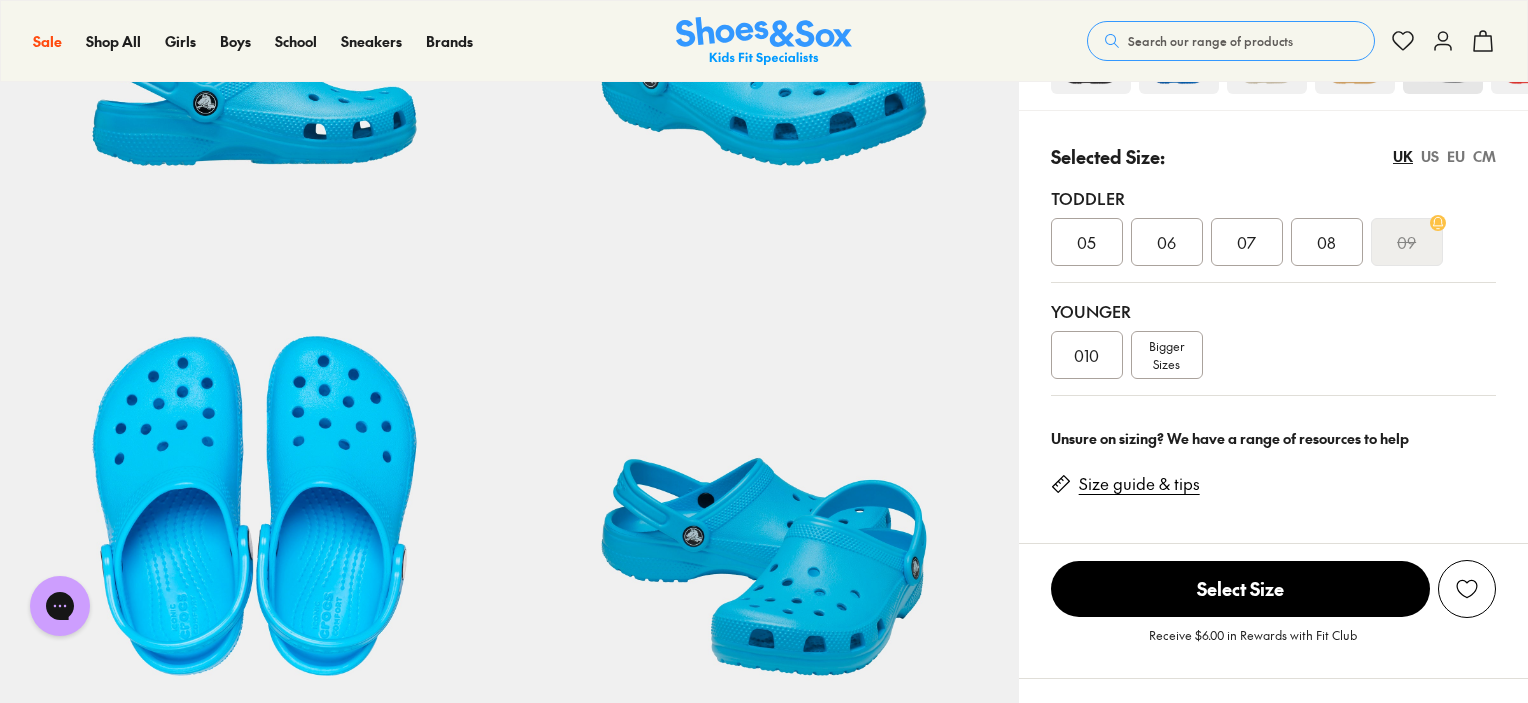 select on "*" 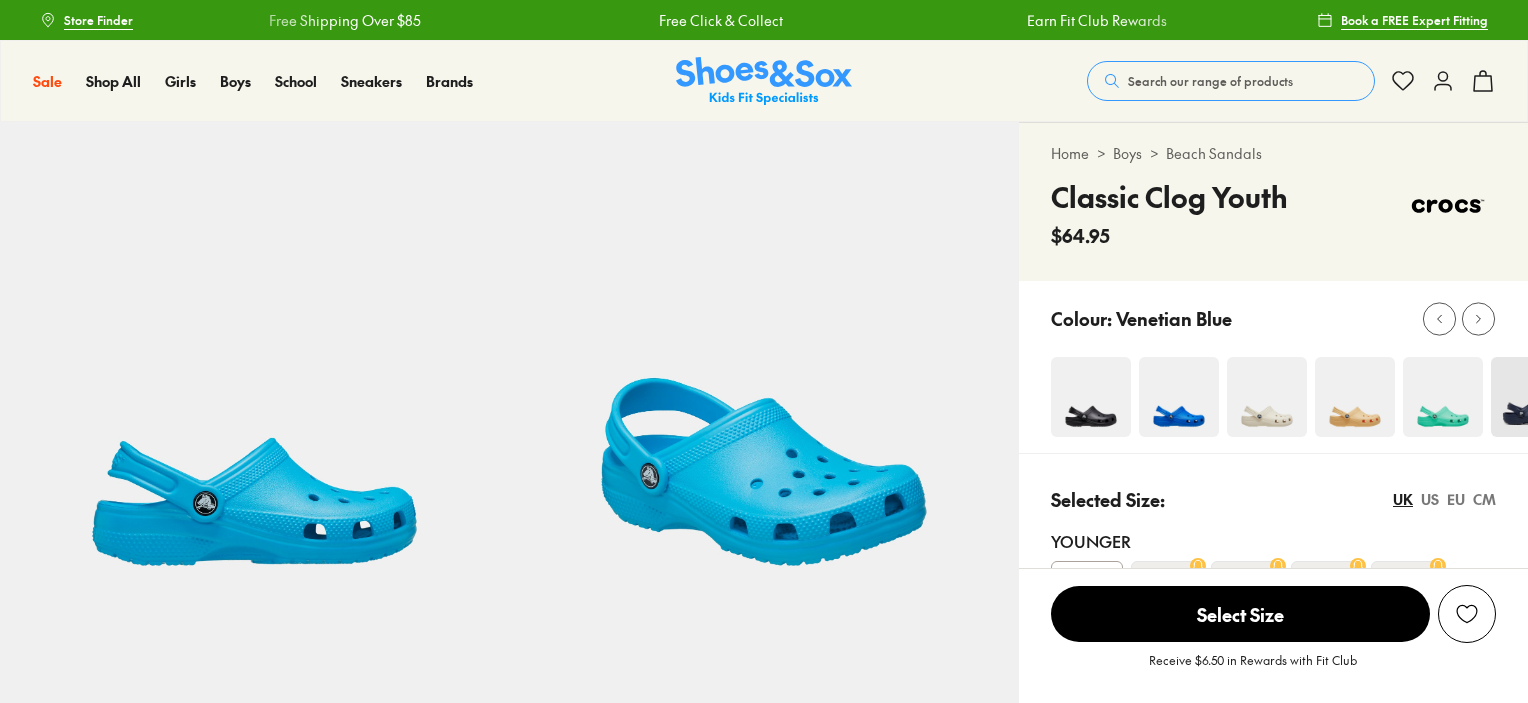 scroll, scrollTop: 0, scrollLeft: 0, axis: both 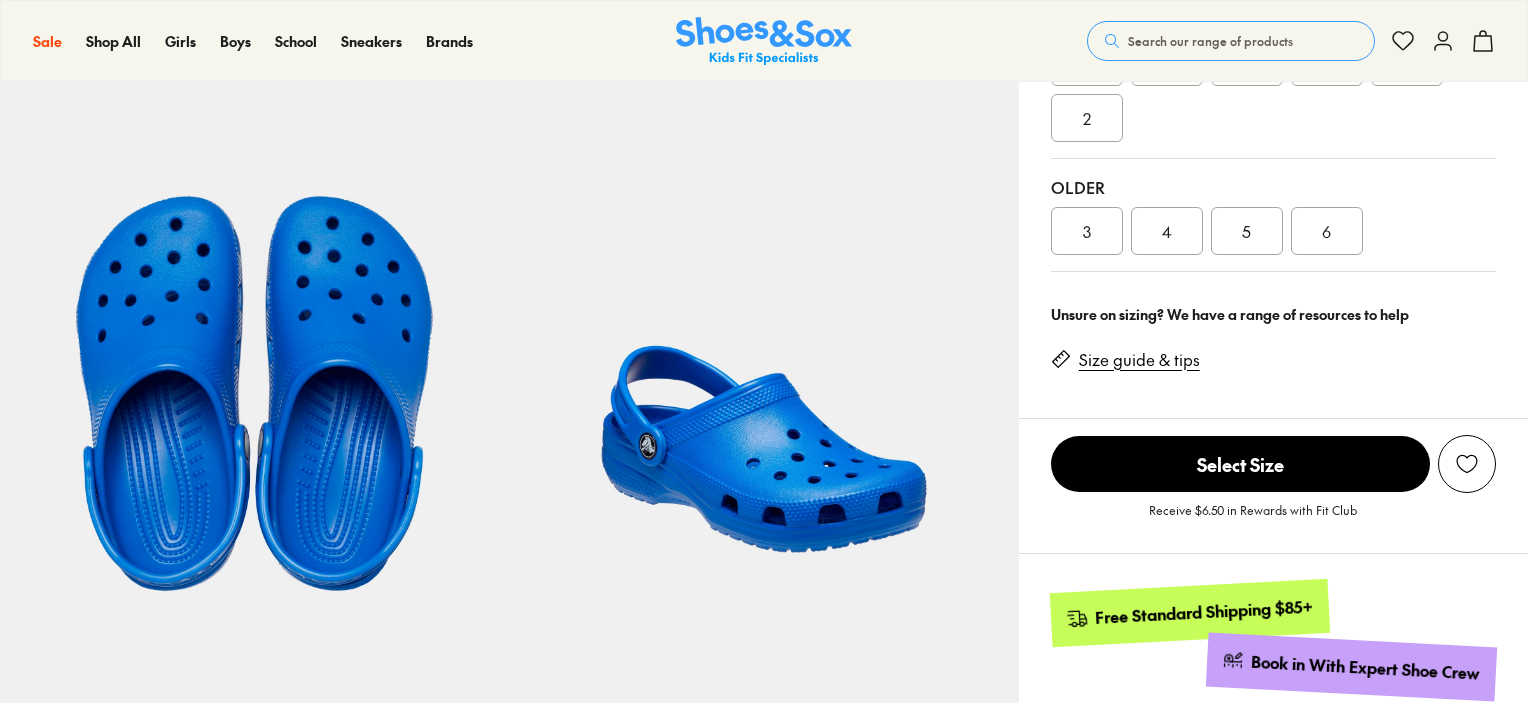 select on "*" 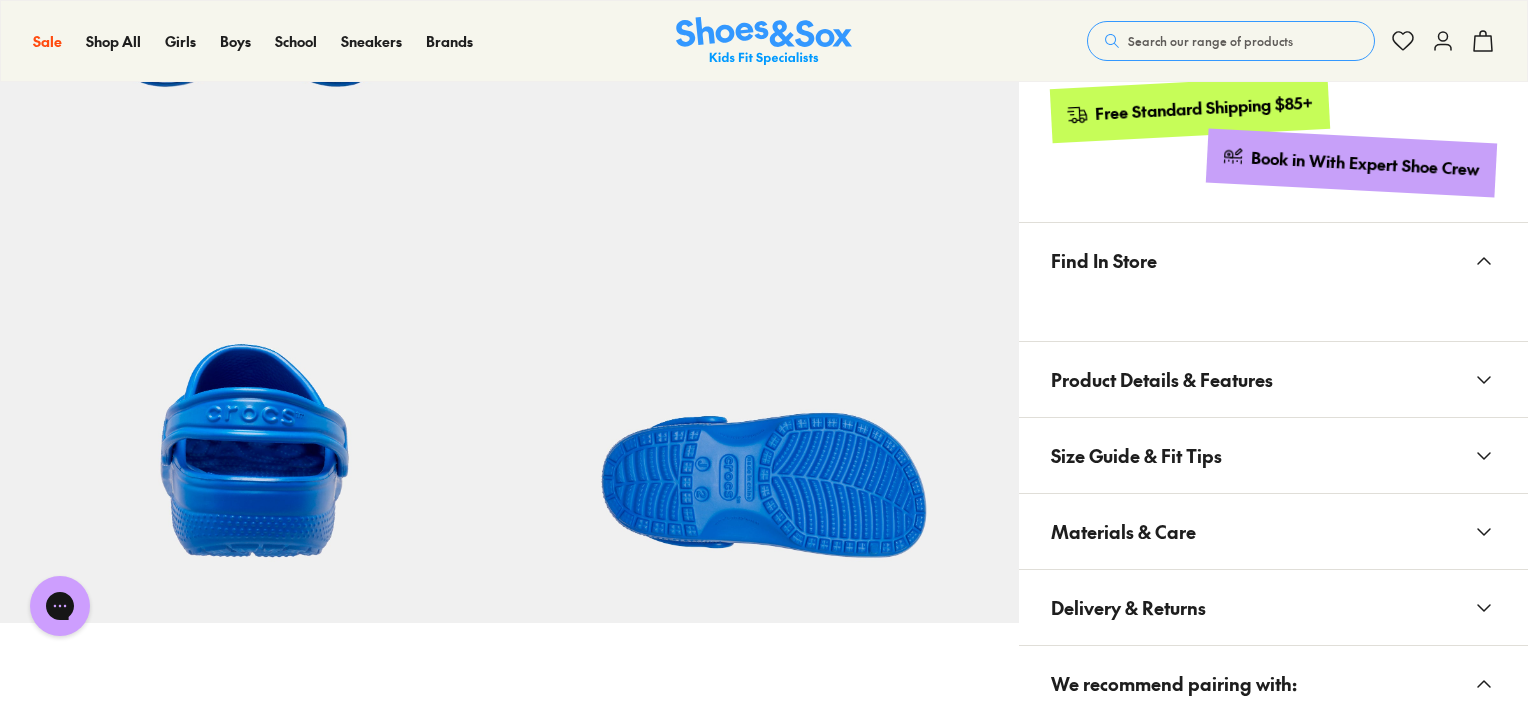 scroll, scrollTop: 1100, scrollLeft: 0, axis: vertical 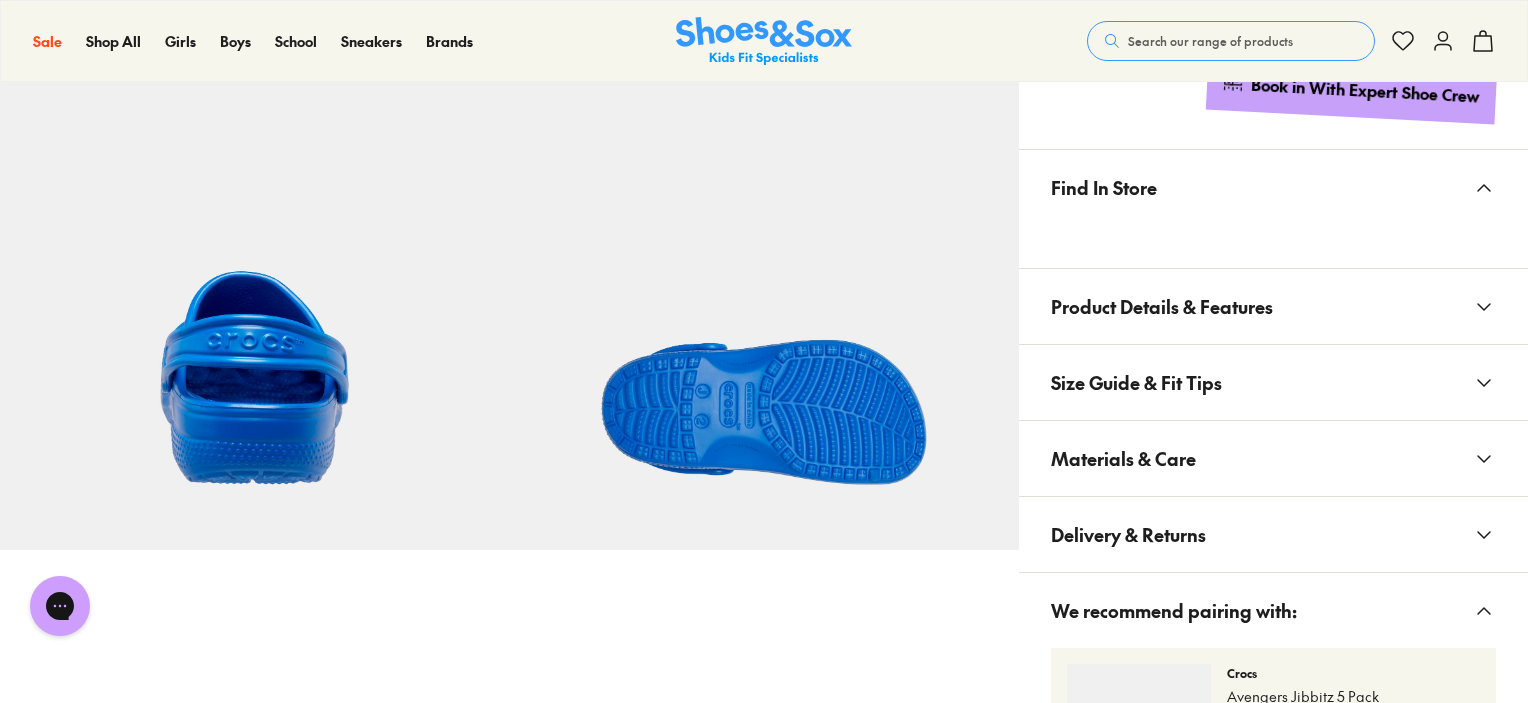 click on "Materials & Care" at bounding box center (1273, 458) 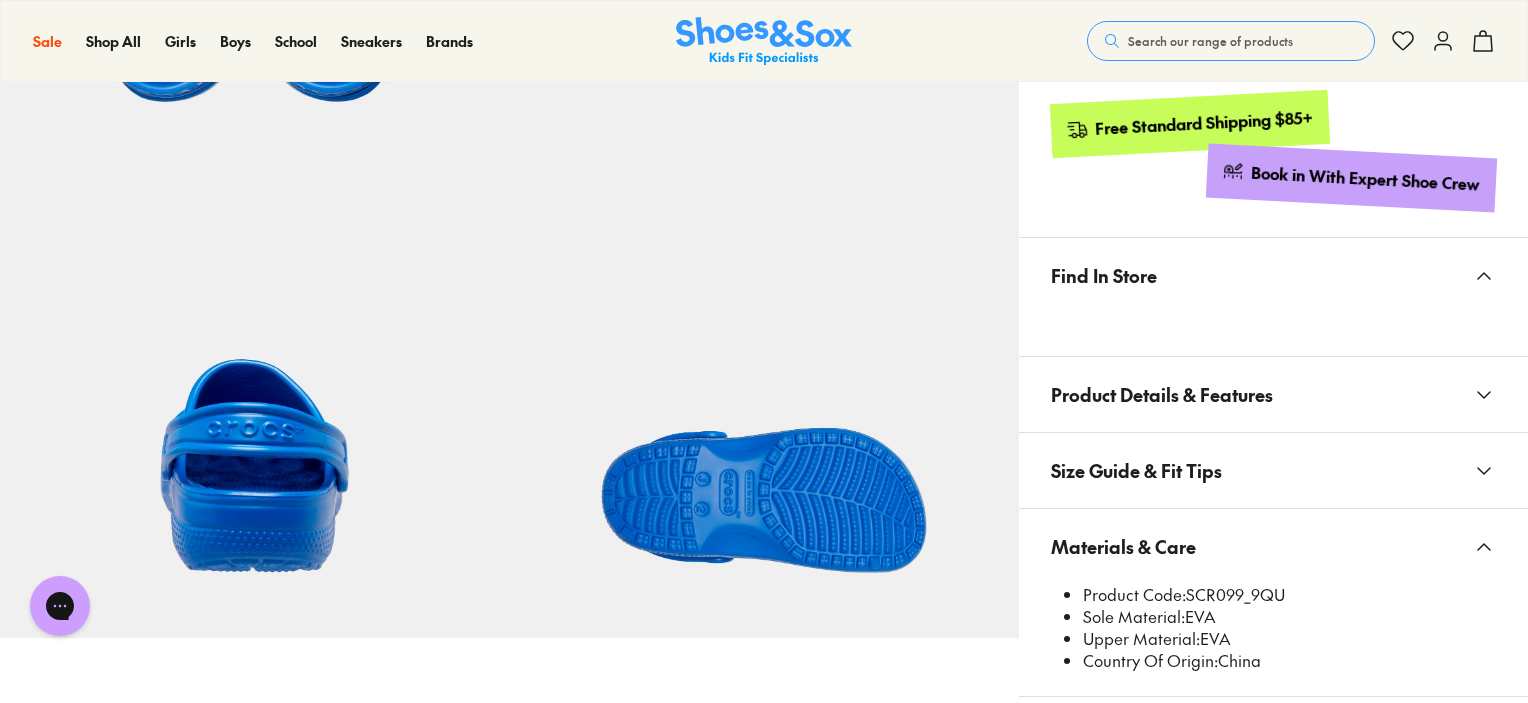 scroll, scrollTop: 1100, scrollLeft: 0, axis: vertical 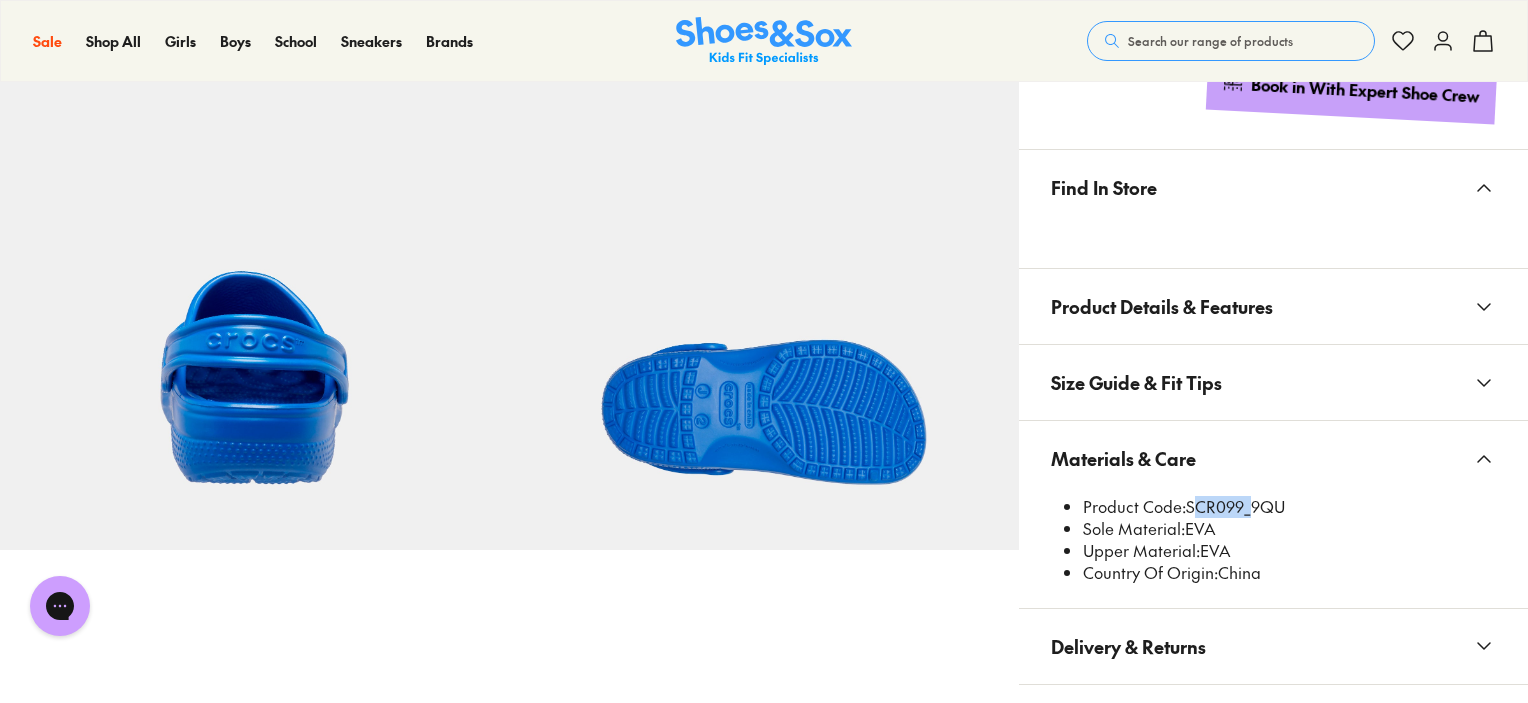 drag, startPoint x: 1187, startPoint y: 503, endPoint x: 1248, endPoint y: 503, distance: 61 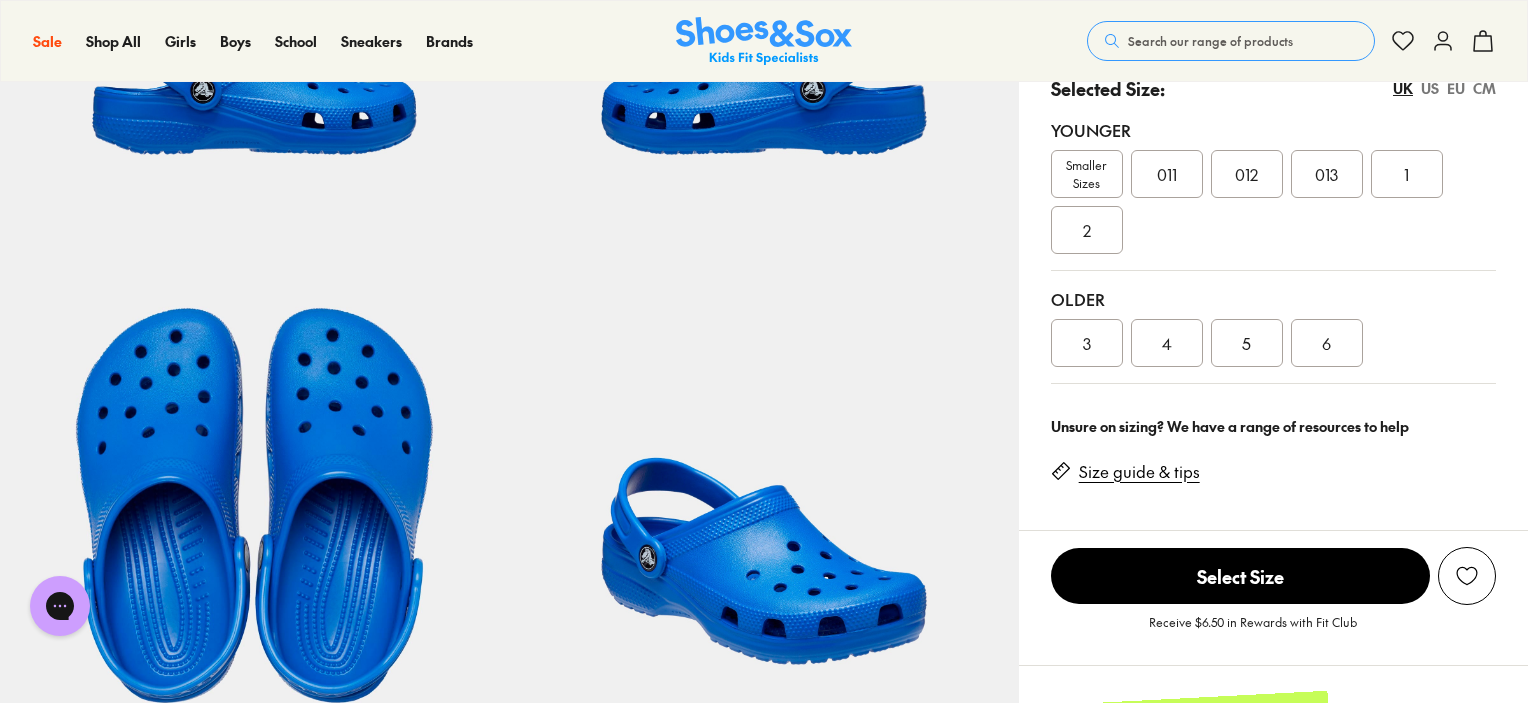 scroll, scrollTop: 400, scrollLeft: 0, axis: vertical 